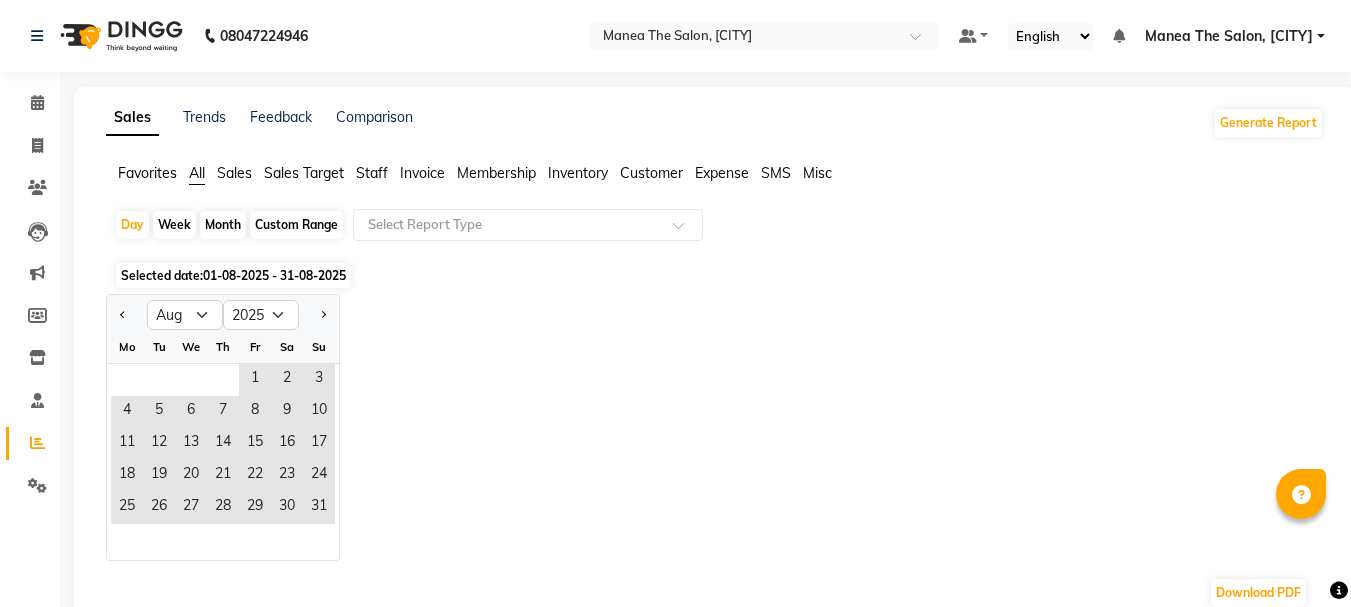 select on "8" 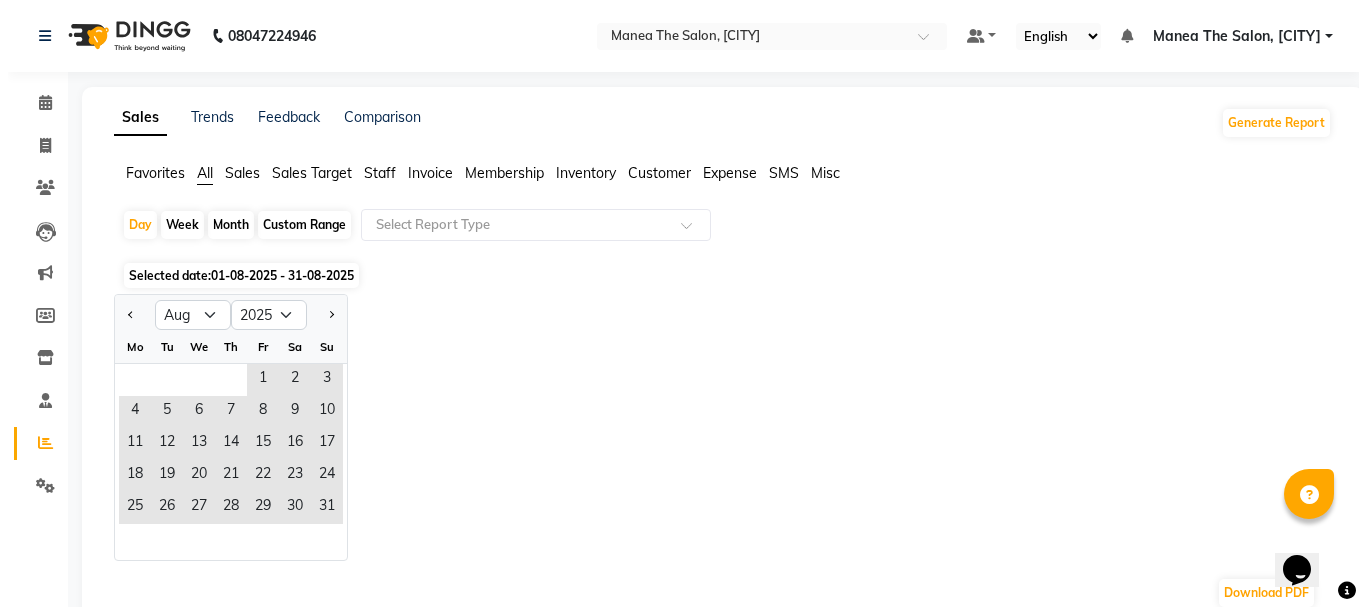 scroll, scrollTop: 0, scrollLeft: 0, axis: both 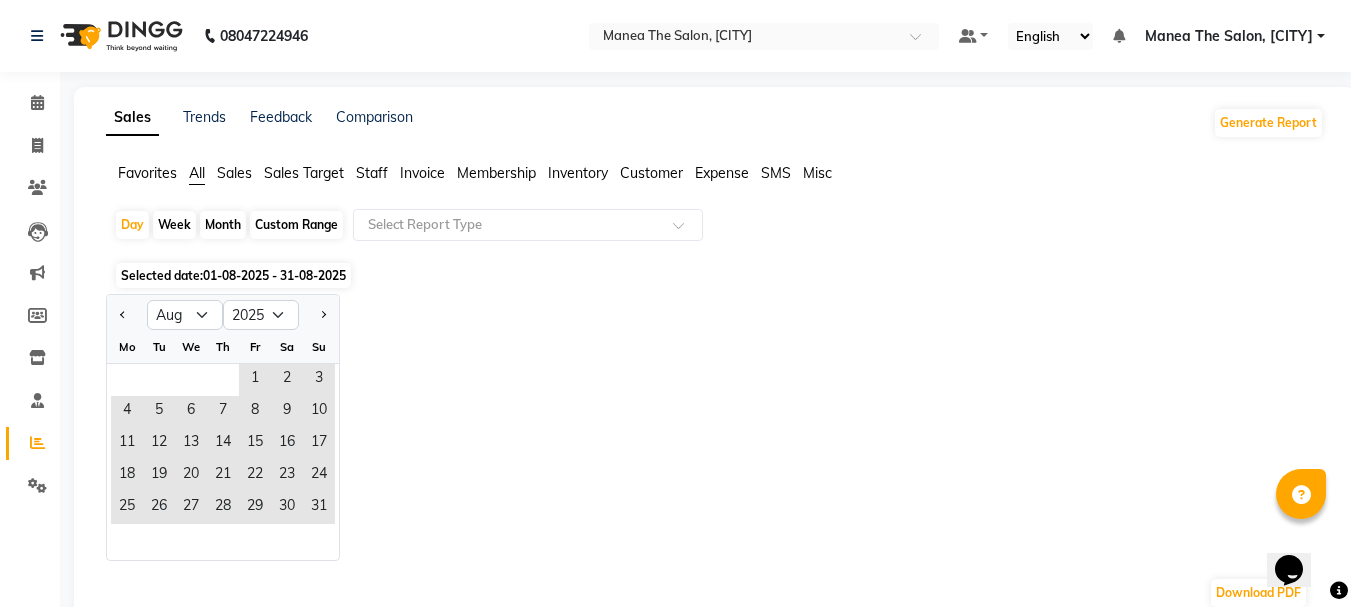drag, startPoint x: 0, startPoint y: 0, endPoint x: 473, endPoint y: 301, distance: 560.6514 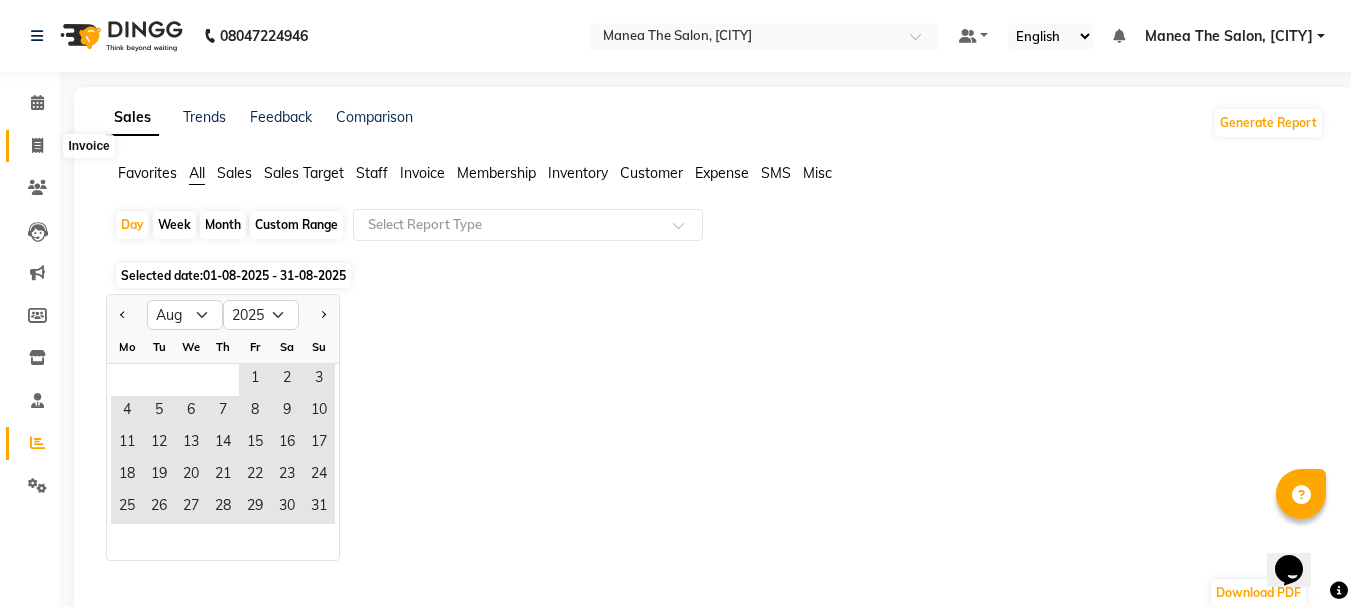 click 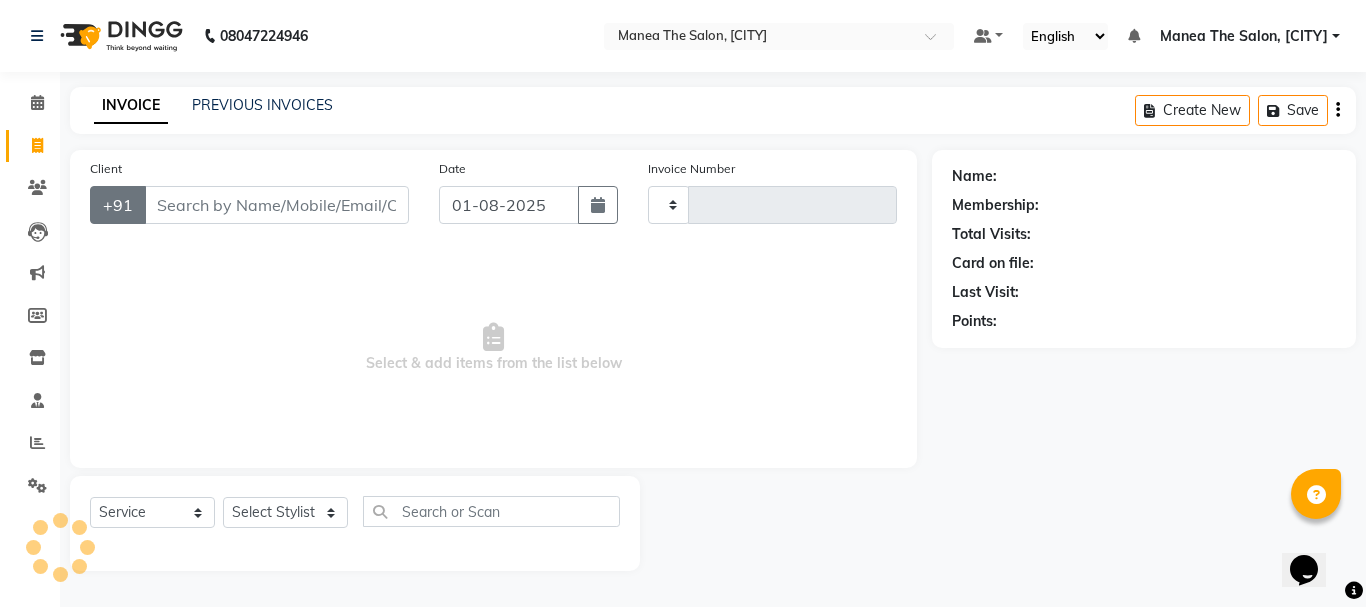 type on "1589" 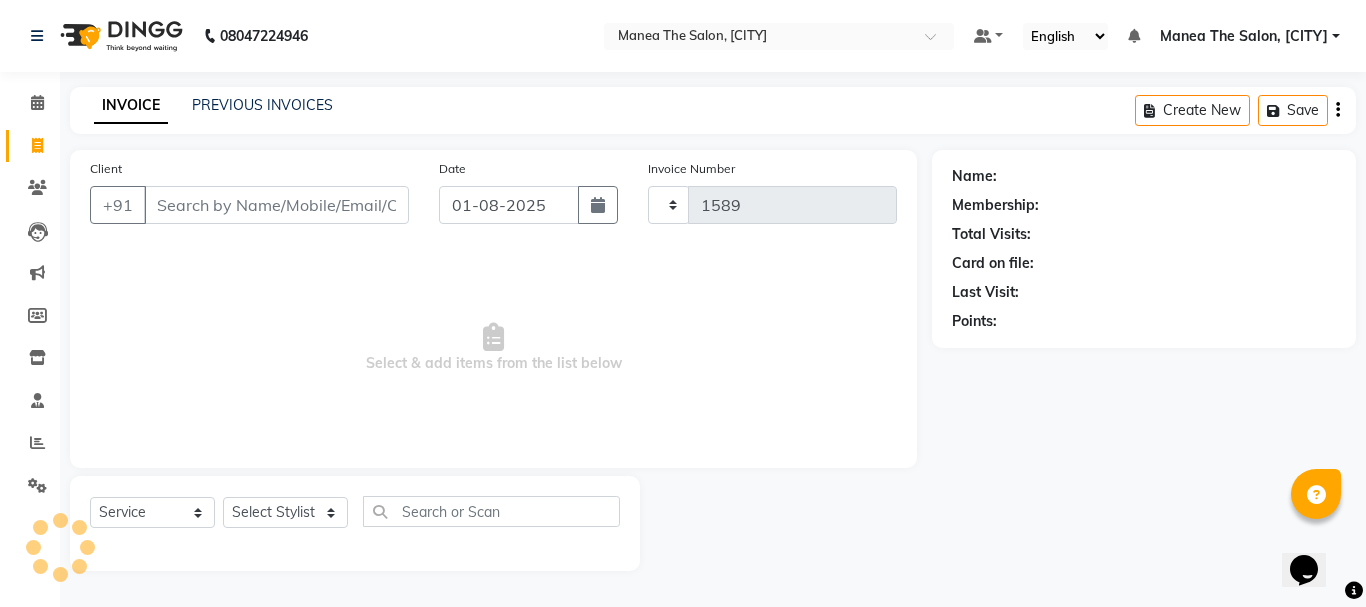 select on "7351" 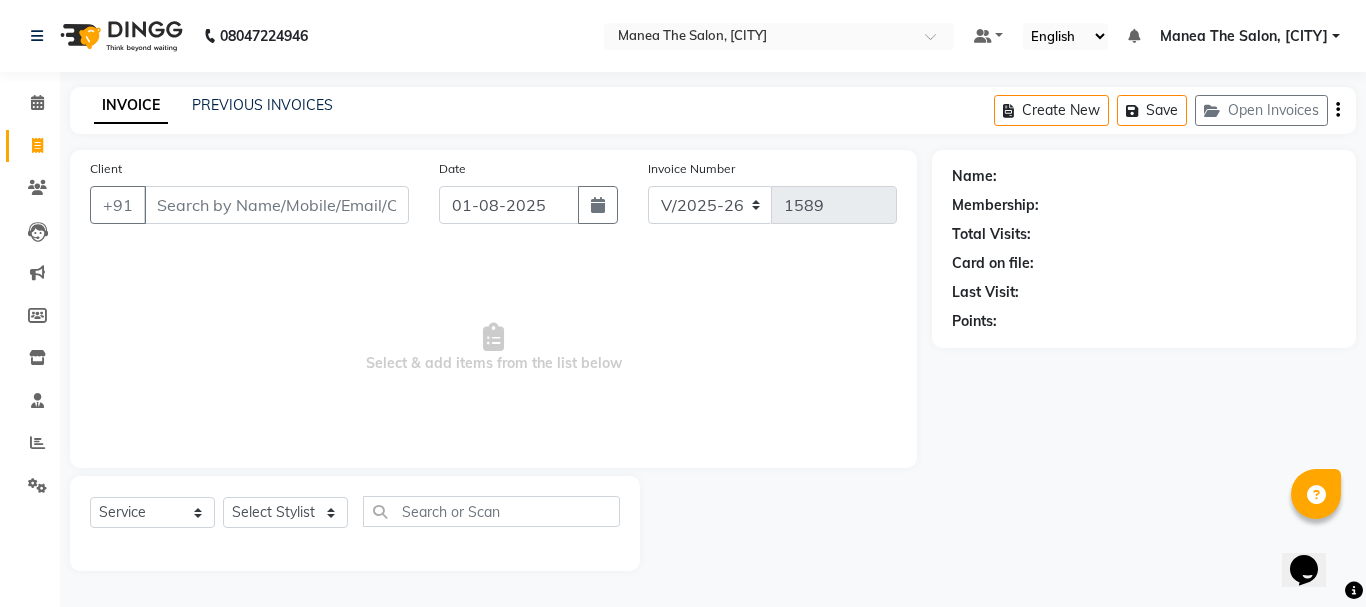 click on "Client" at bounding box center [276, 205] 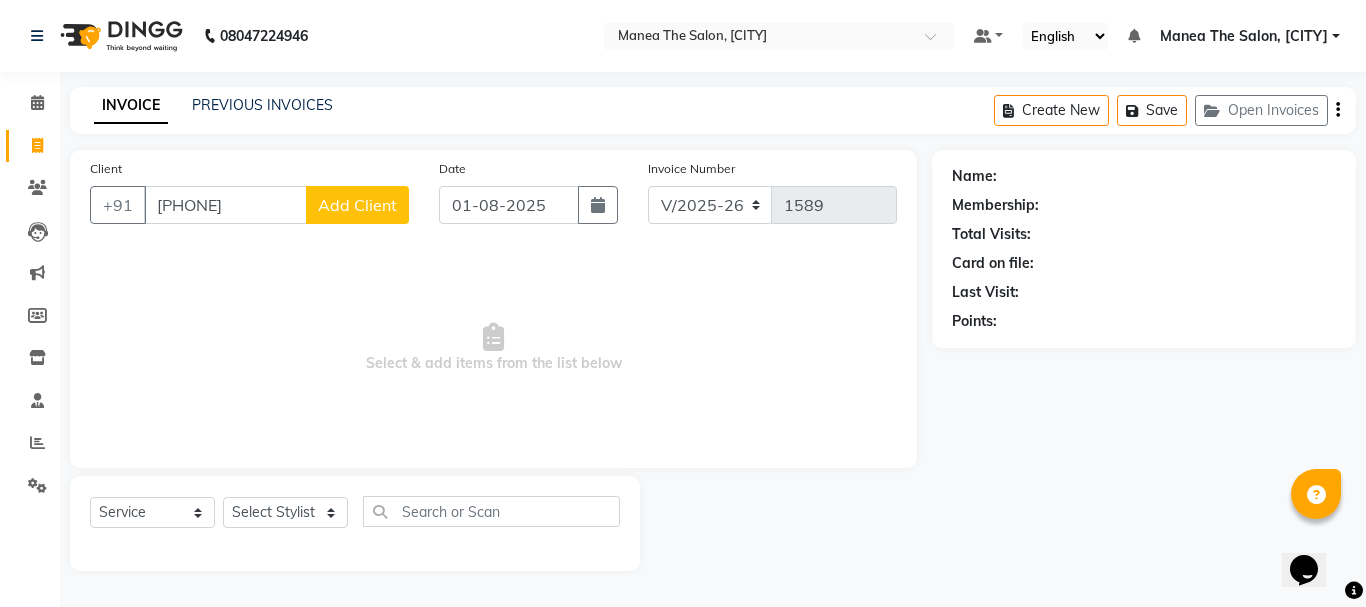 type on "[PHONE]" 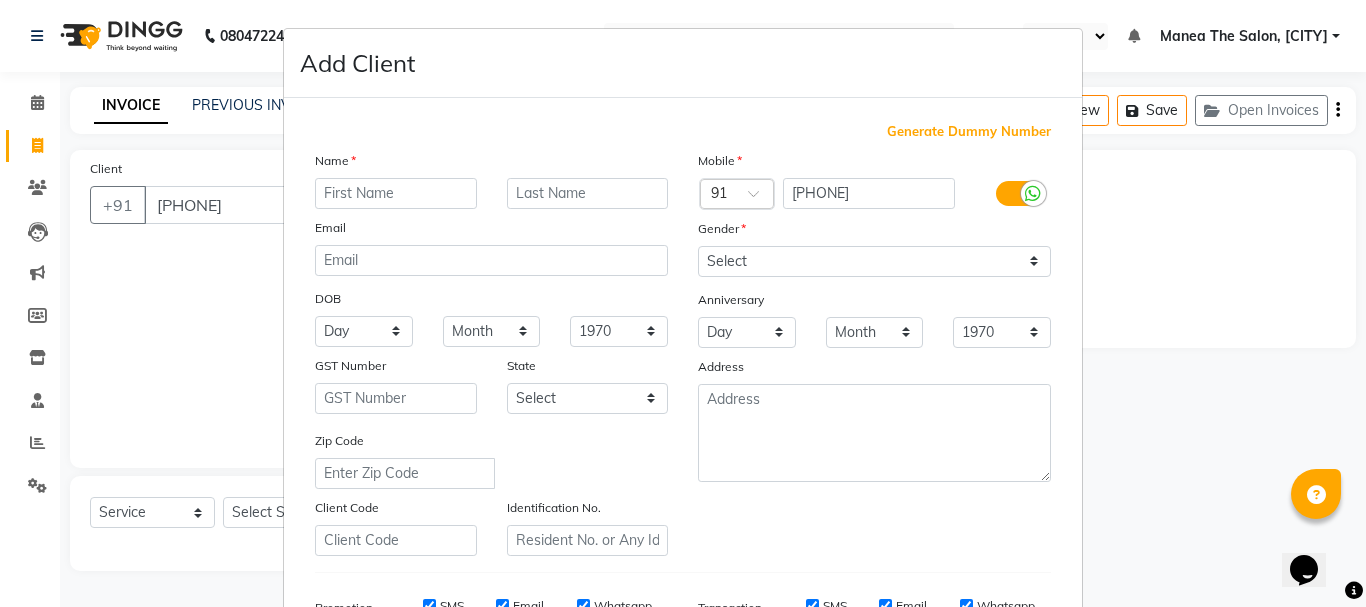 click at bounding box center [396, 193] 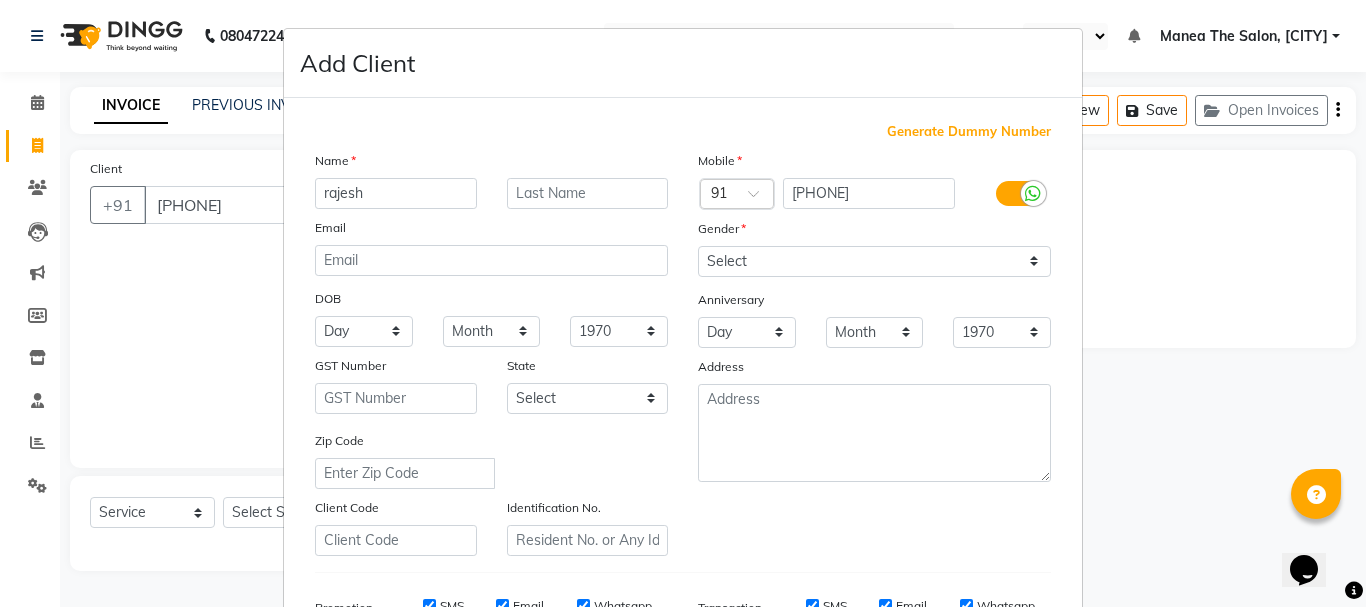 type on "rajesh" 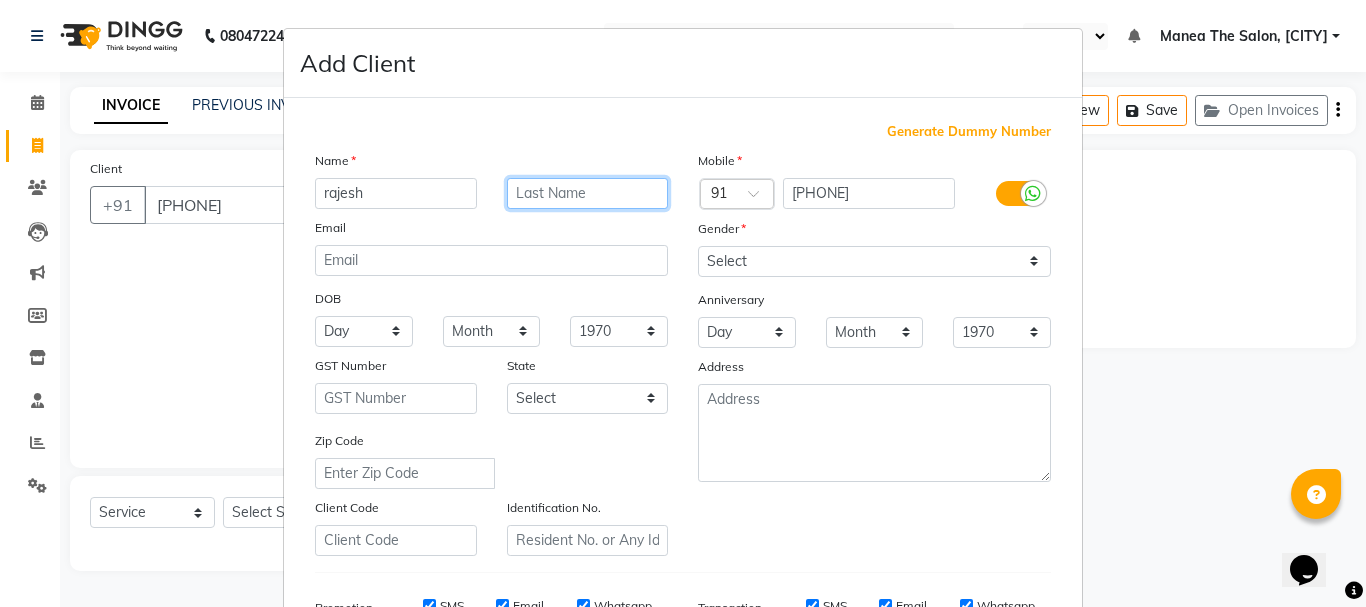 click at bounding box center (588, 193) 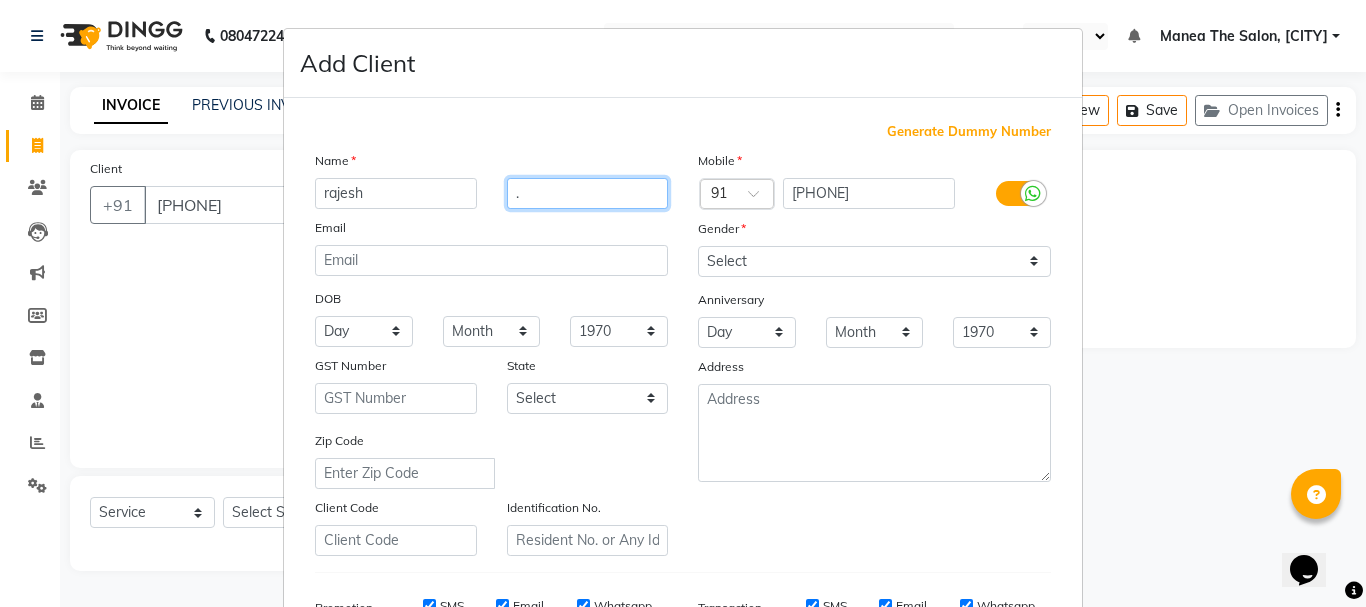 type on "." 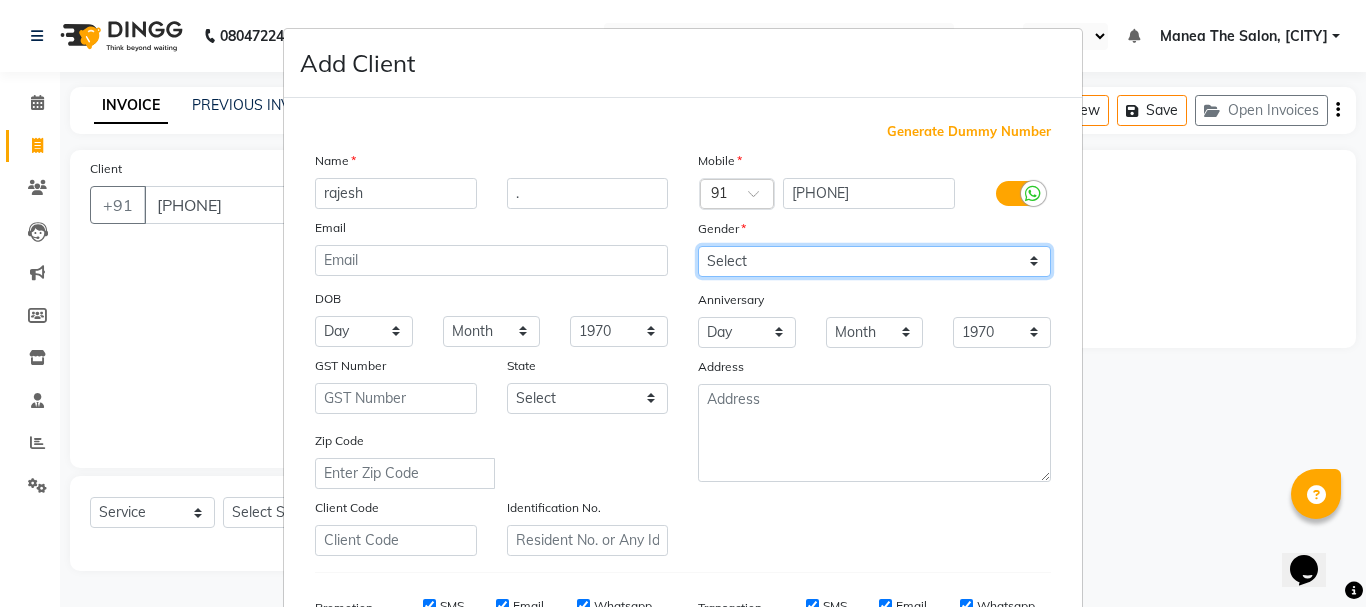 click on "Select Male Female Other Prefer Not To Say" at bounding box center (874, 261) 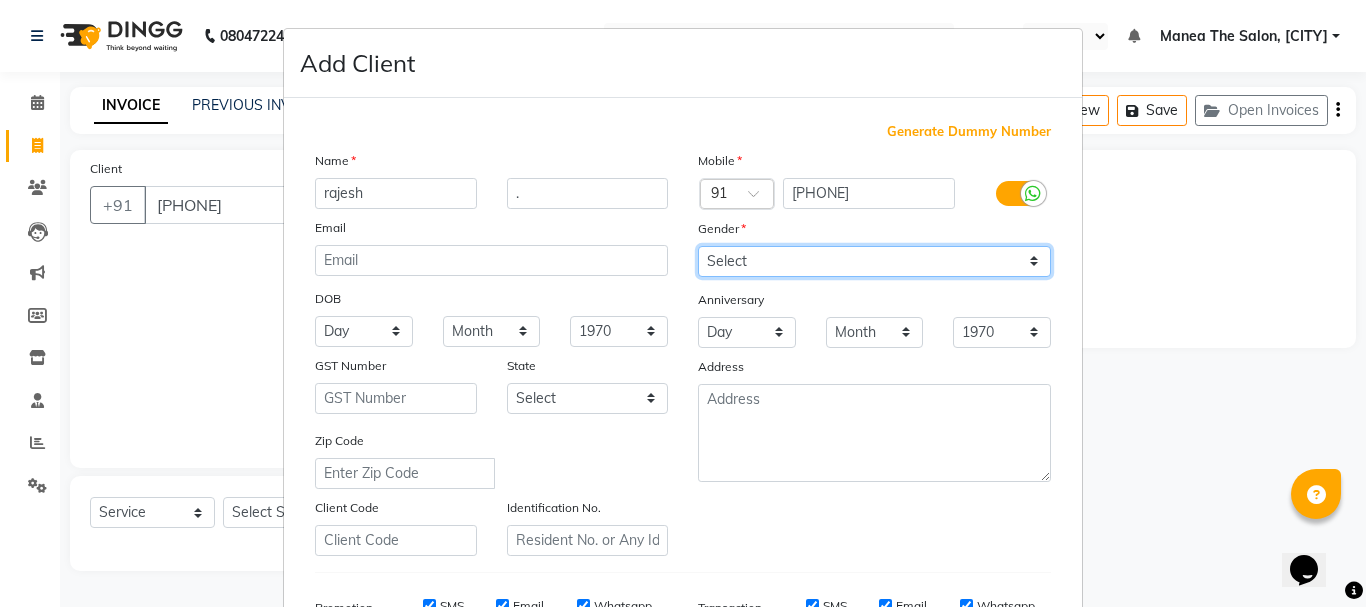 select on "male" 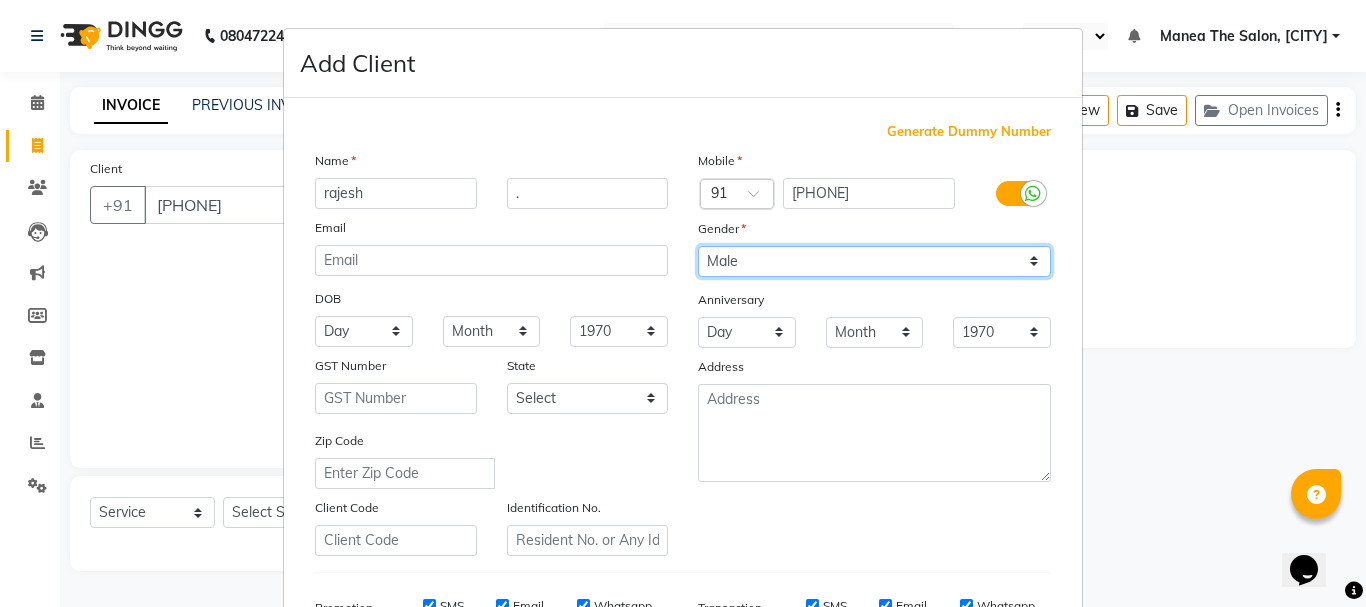 click on "Select Male Female Other Prefer Not To Say" at bounding box center [874, 261] 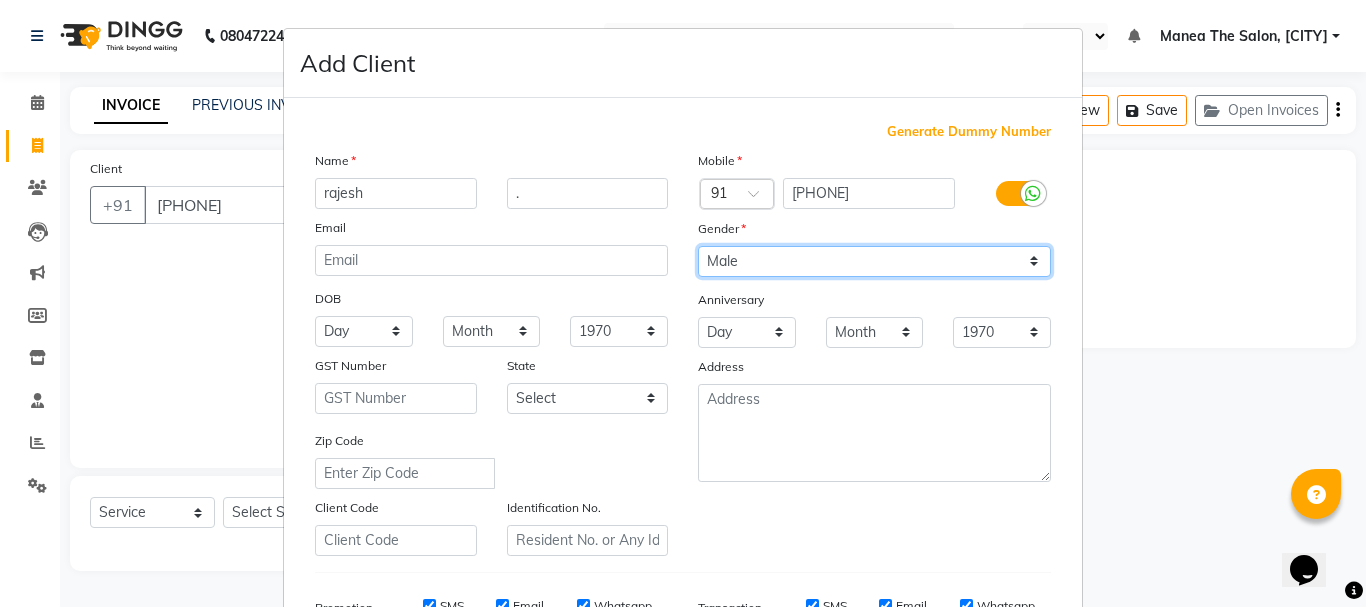 scroll, scrollTop: 300, scrollLeft: 0, axis: vertical 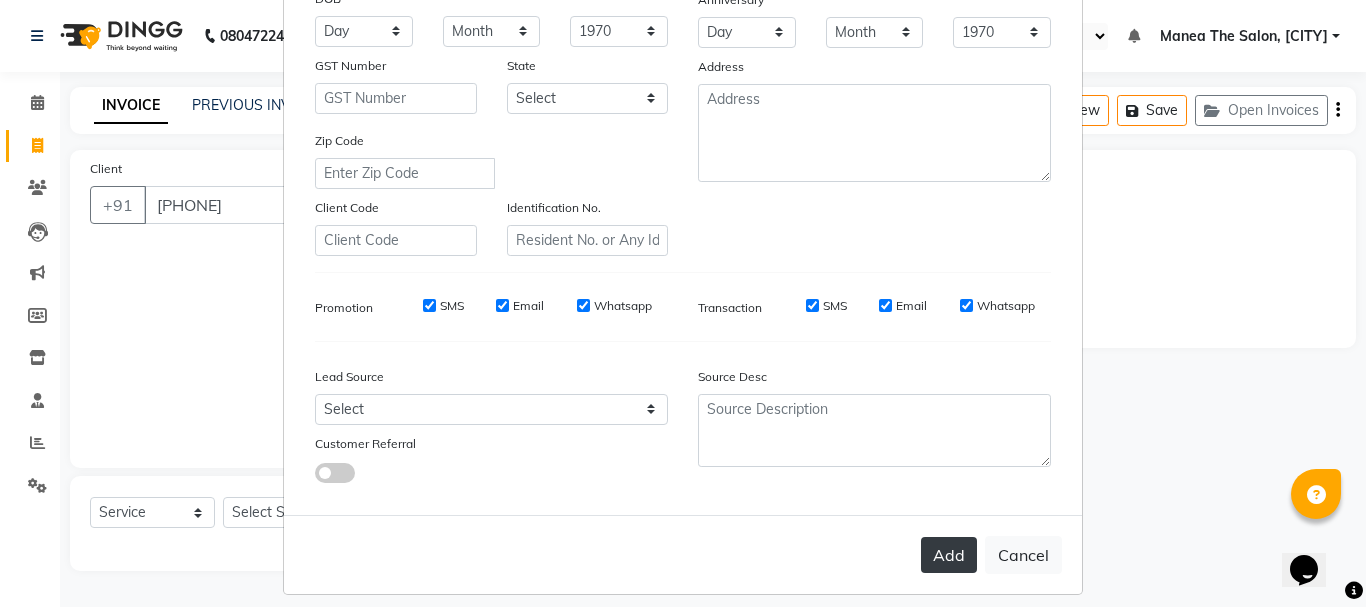 click on "Add" at bounding box center [949, 555] 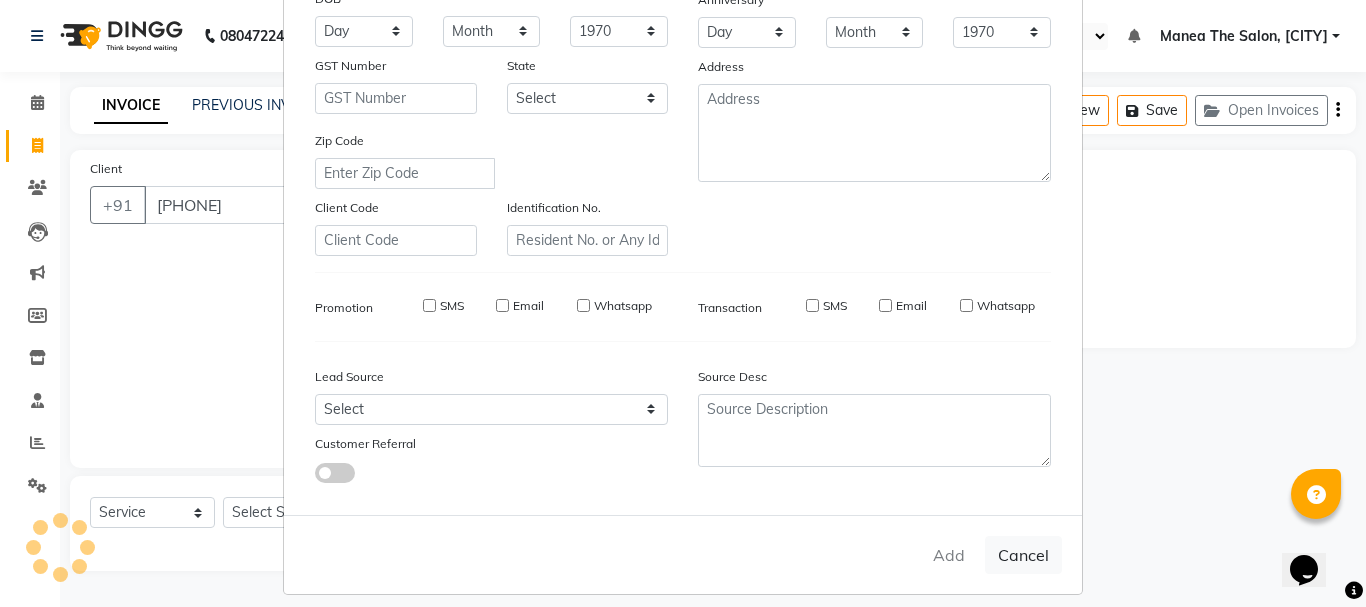 type 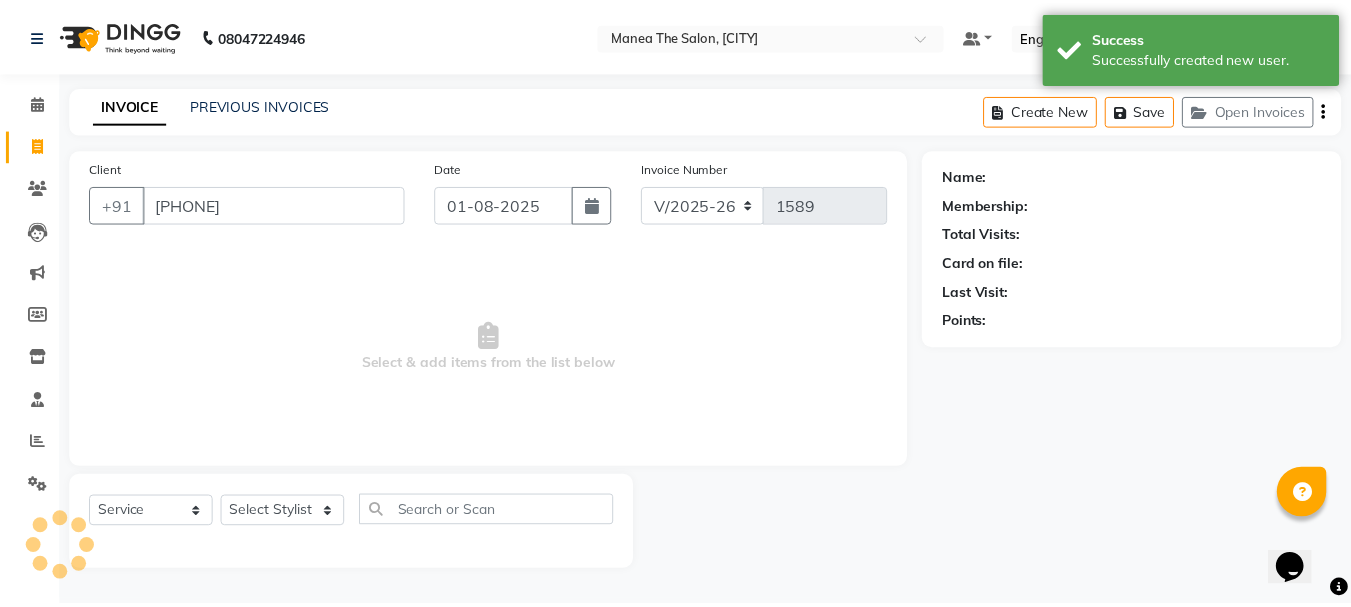 scroll, scrollTop: 316, scrollLeft: 0, axis: vertical 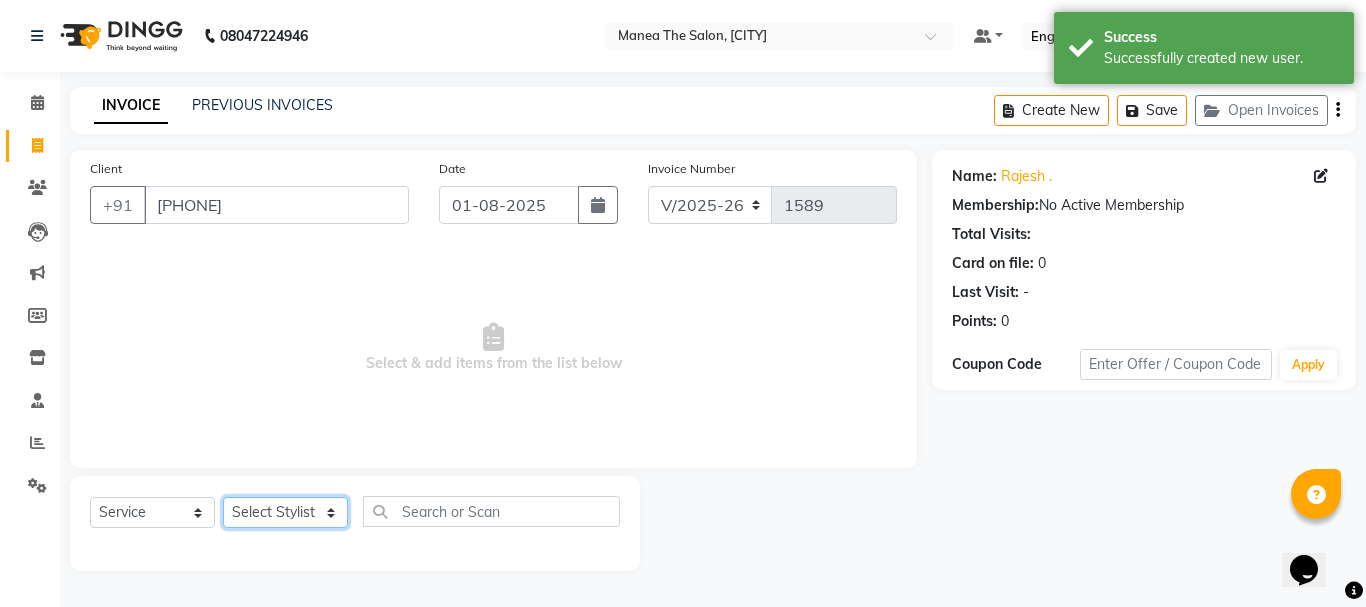click on "Select Stylist [FIRST] [LAST] [FIRST] [LAST] [FIRST] [LAST] [FIRST] [LAST] [FIRST] [LAST]" 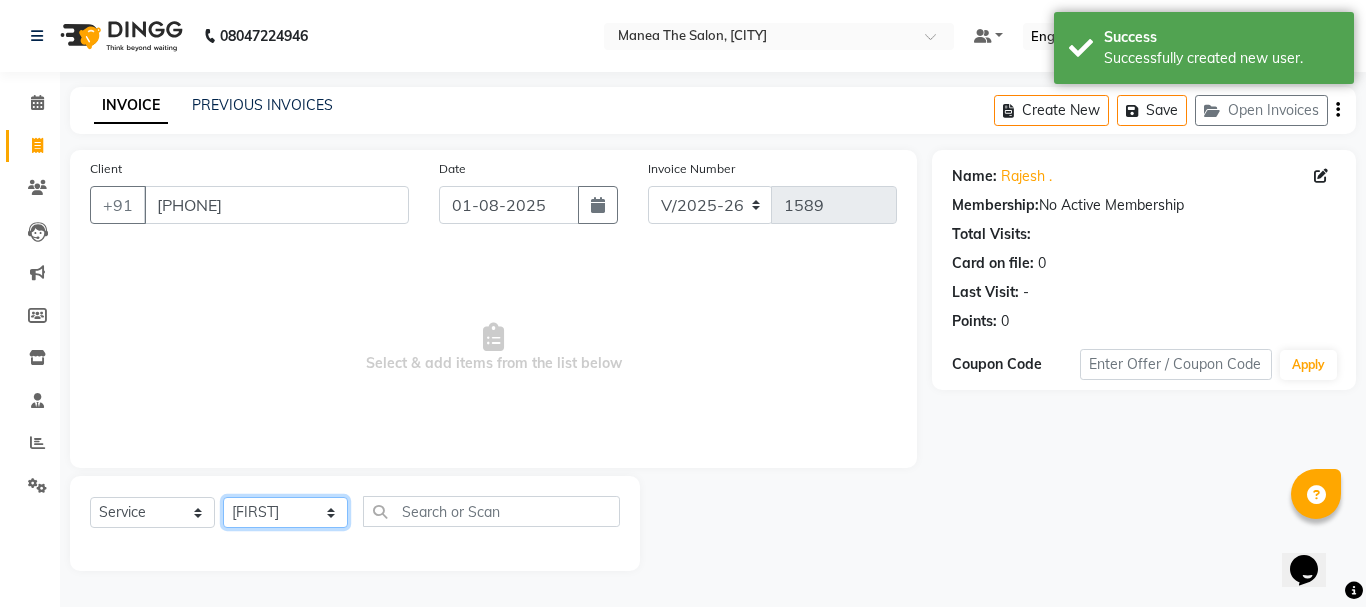 click on "Select Stylist [FIRST] [LAST] [FIRST] [LAST] [FIRST] [LAST] [FIRST] [LAST] [FIRST] [LAST]" 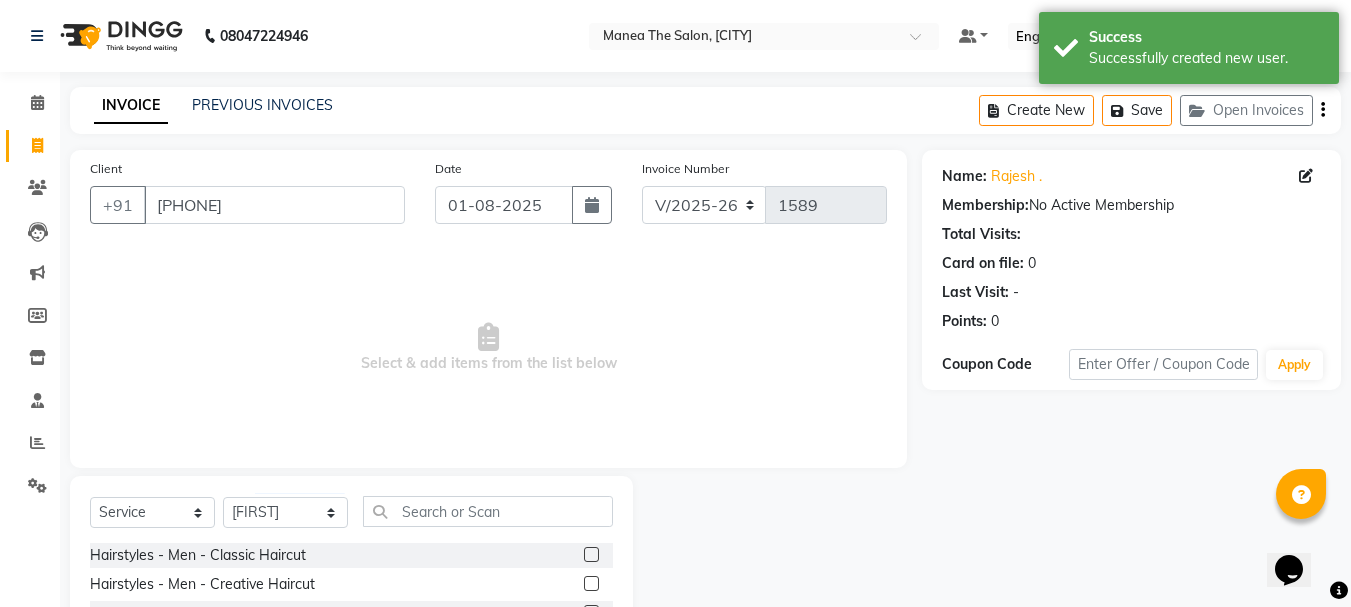 click 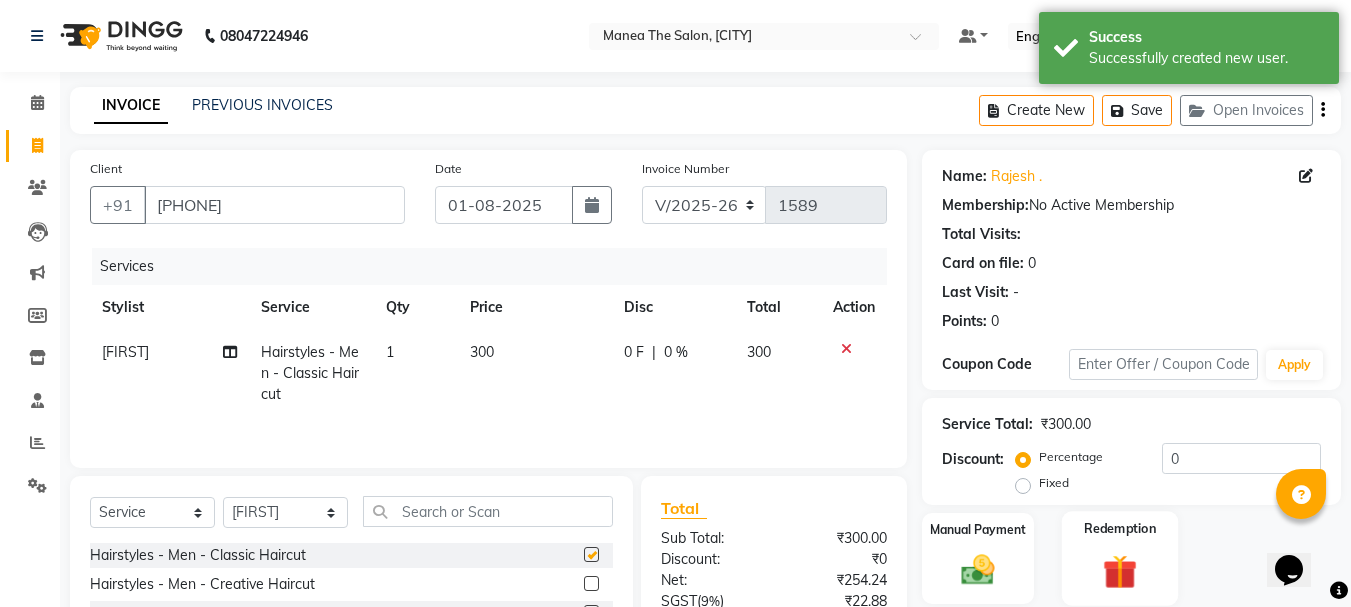 checkbox on "false" 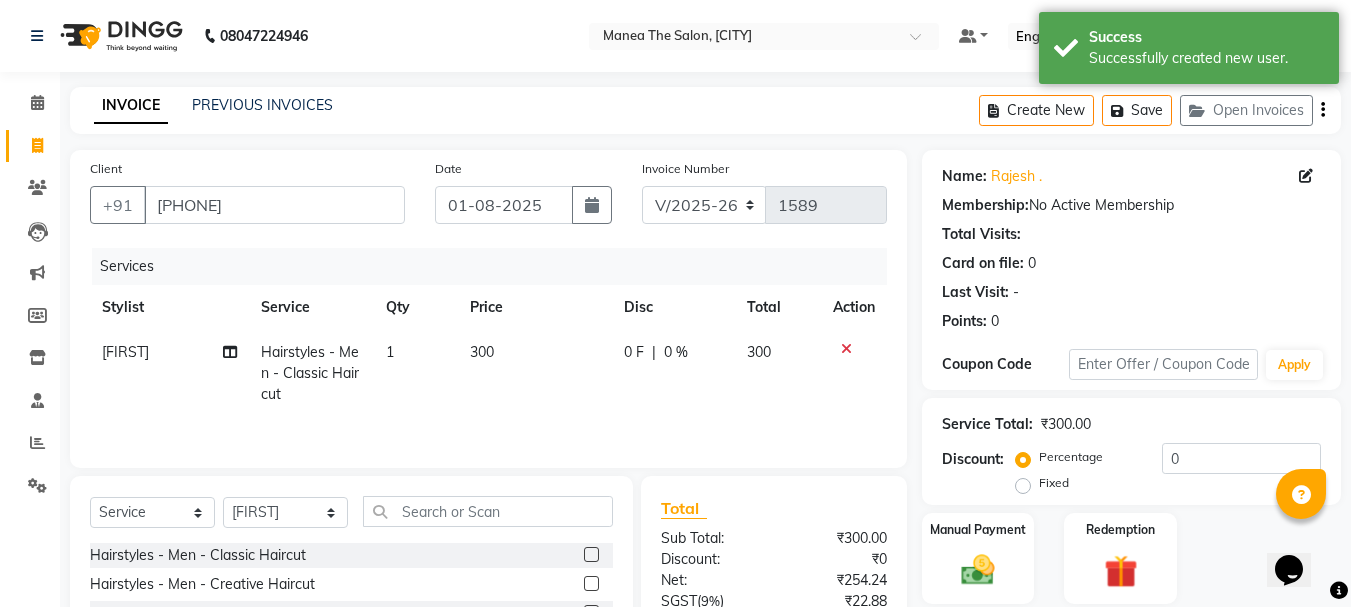 scroll, scrollTop: 194, scrollLeft: 0, axis: vertical 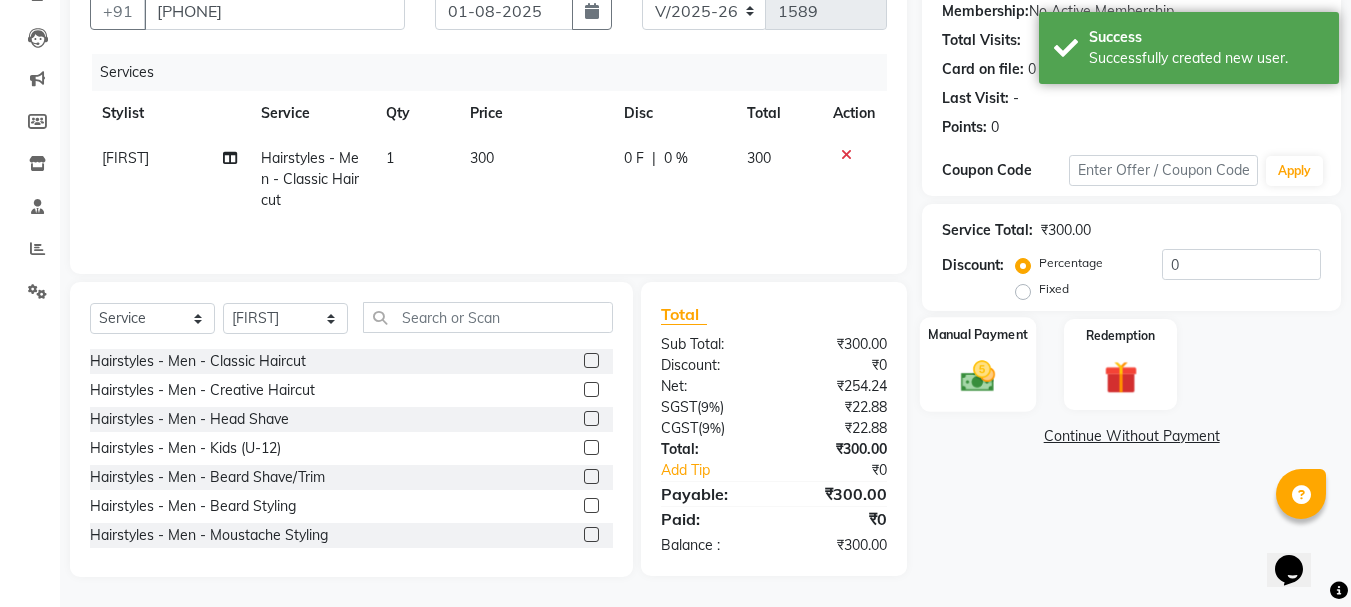 click 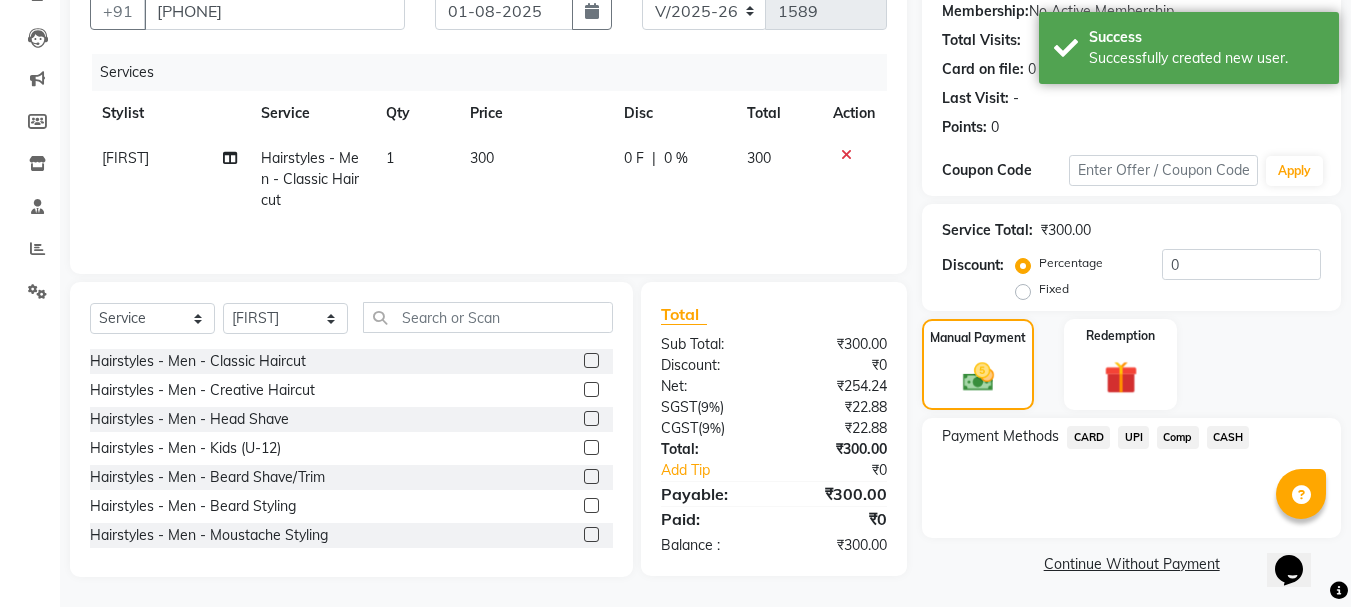 click on "UPI" 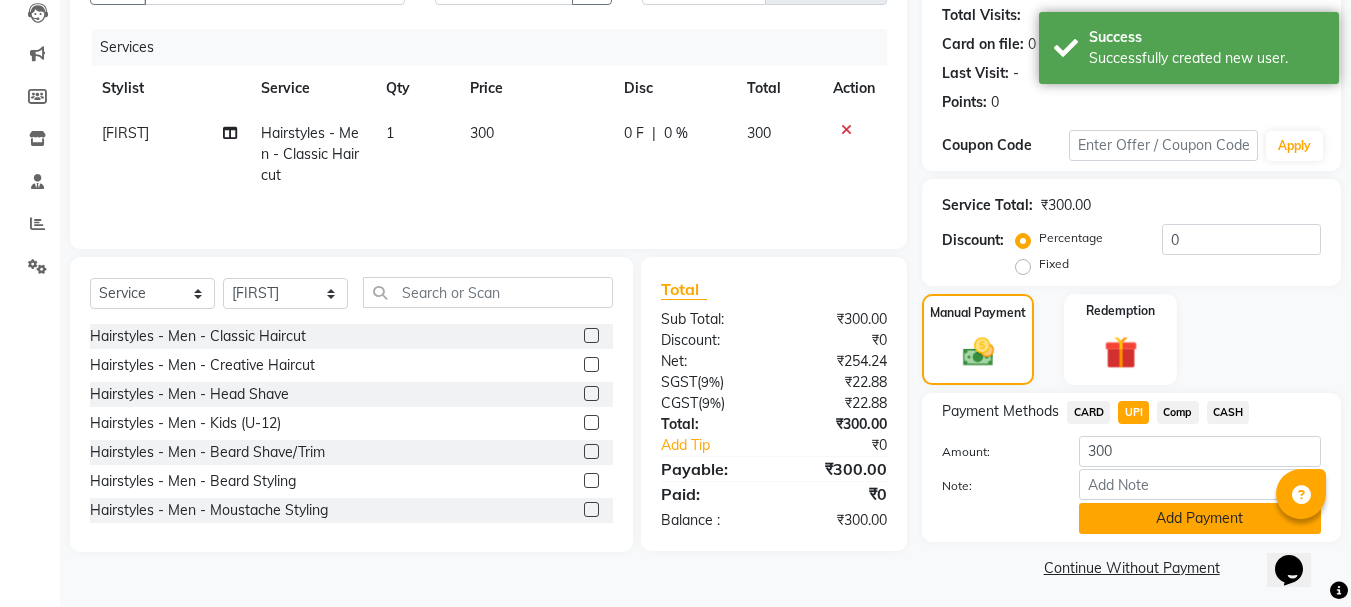 scroll, scrollTop: 225, scrollLeft: 0, axis: vertical 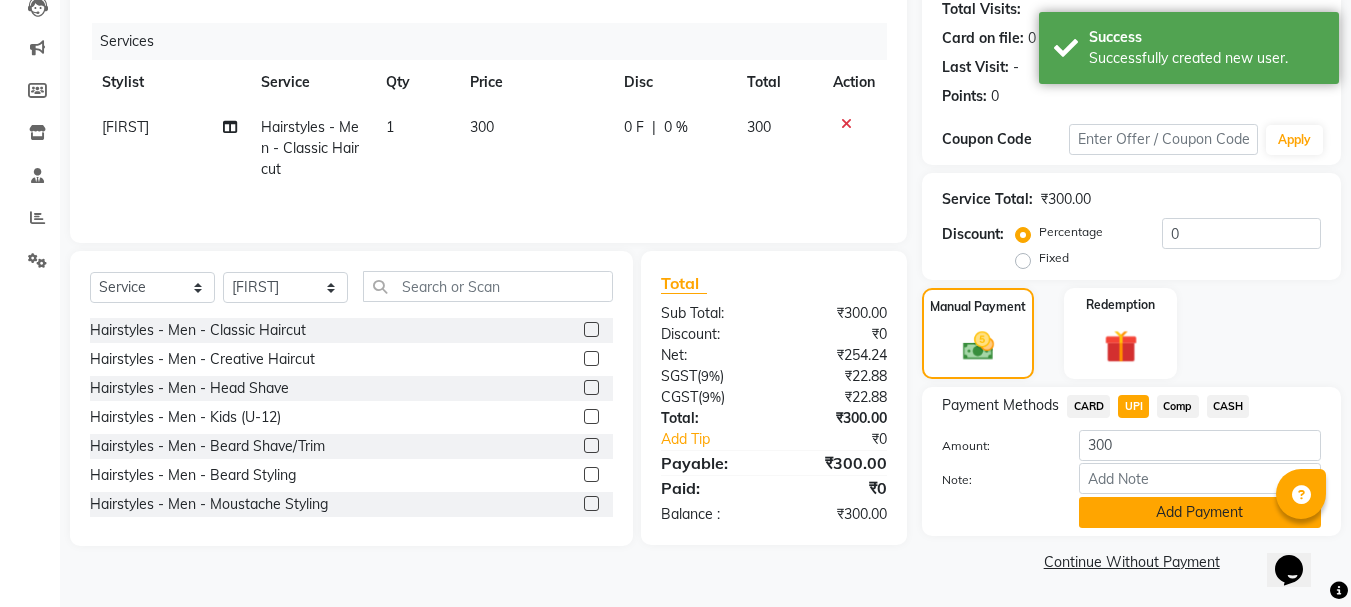 click on "Add Payment" 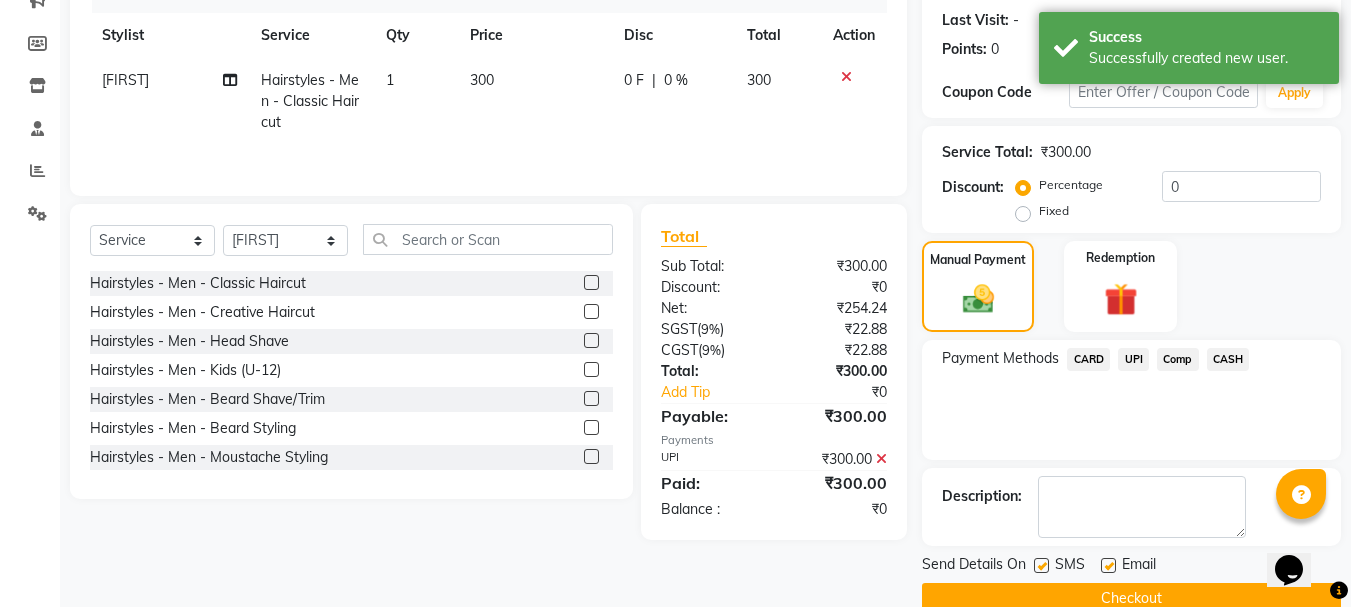 scroll, scrollTop: 309, scrollLeft: 0, axis: vertical 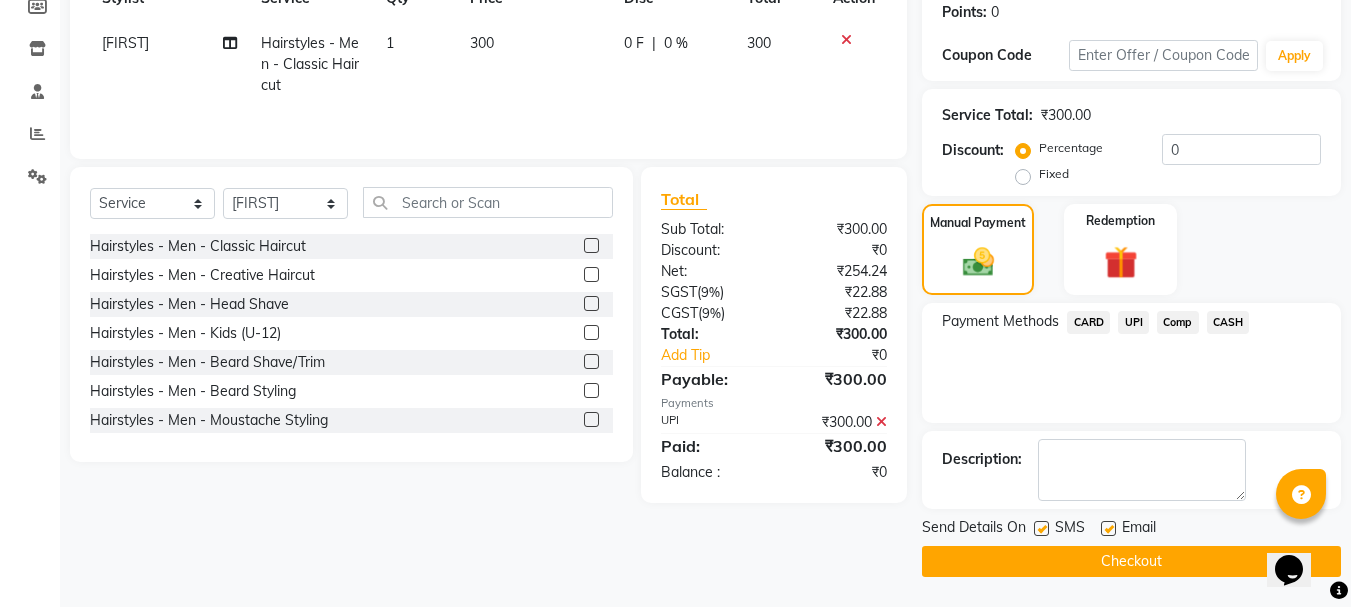 click on "Checkout" 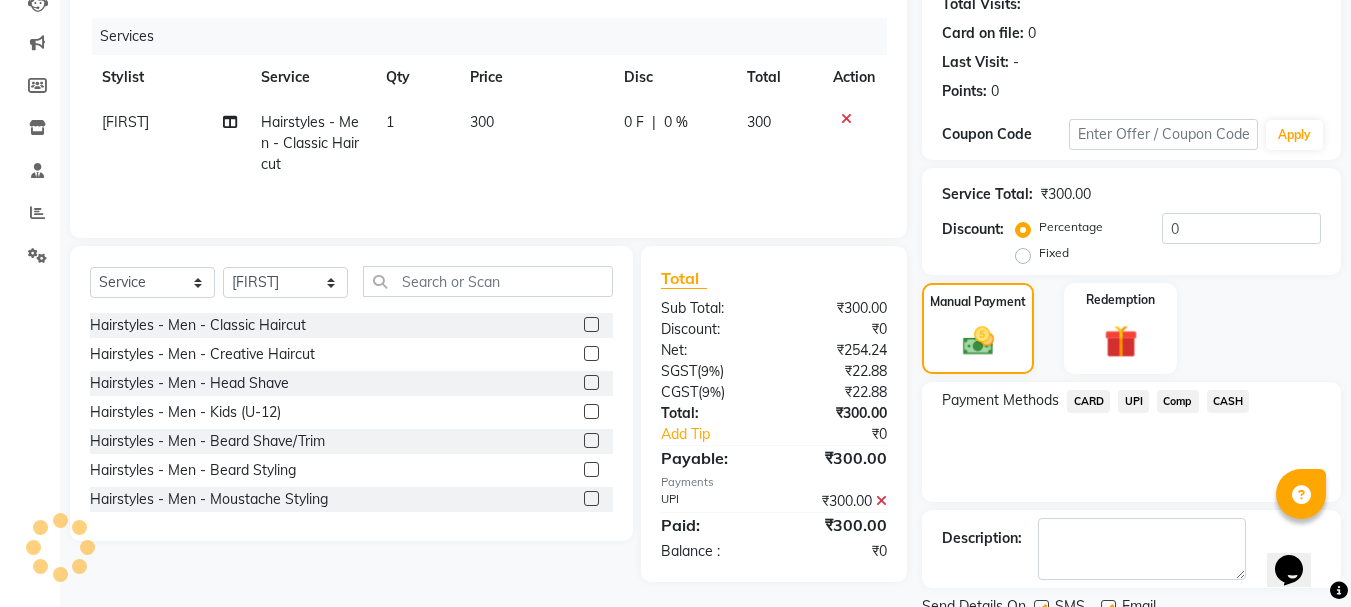 scroll, scrollTop: 248, scrollLeft: 0, axis: vertical 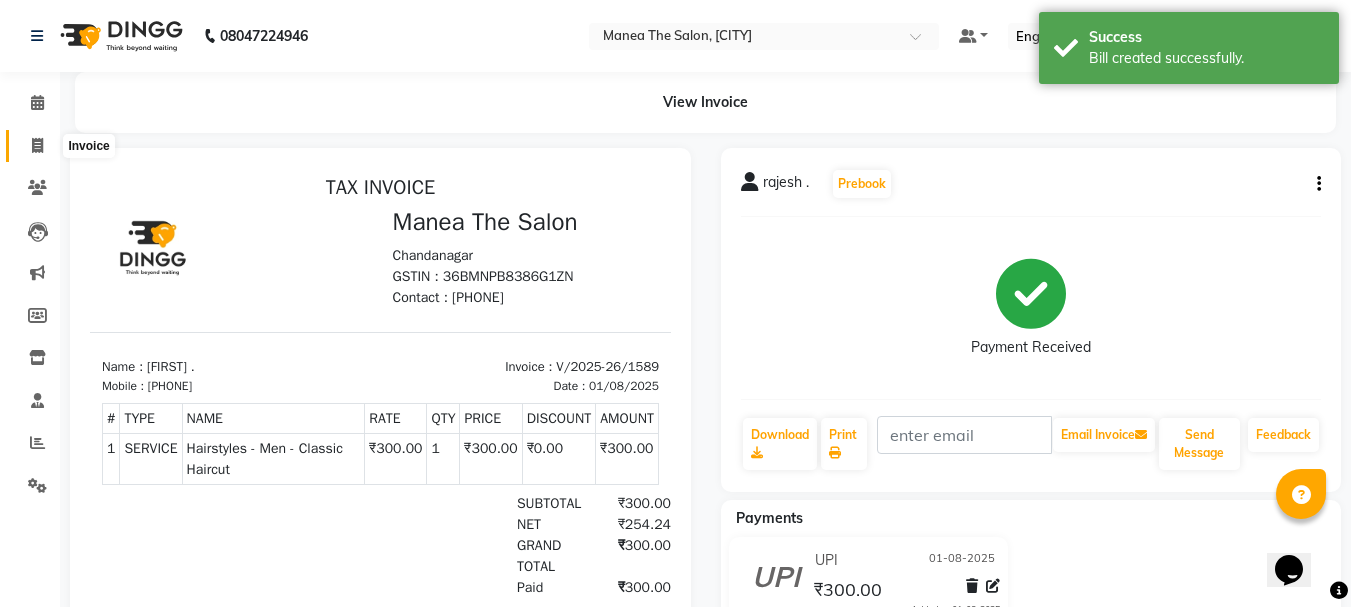 click 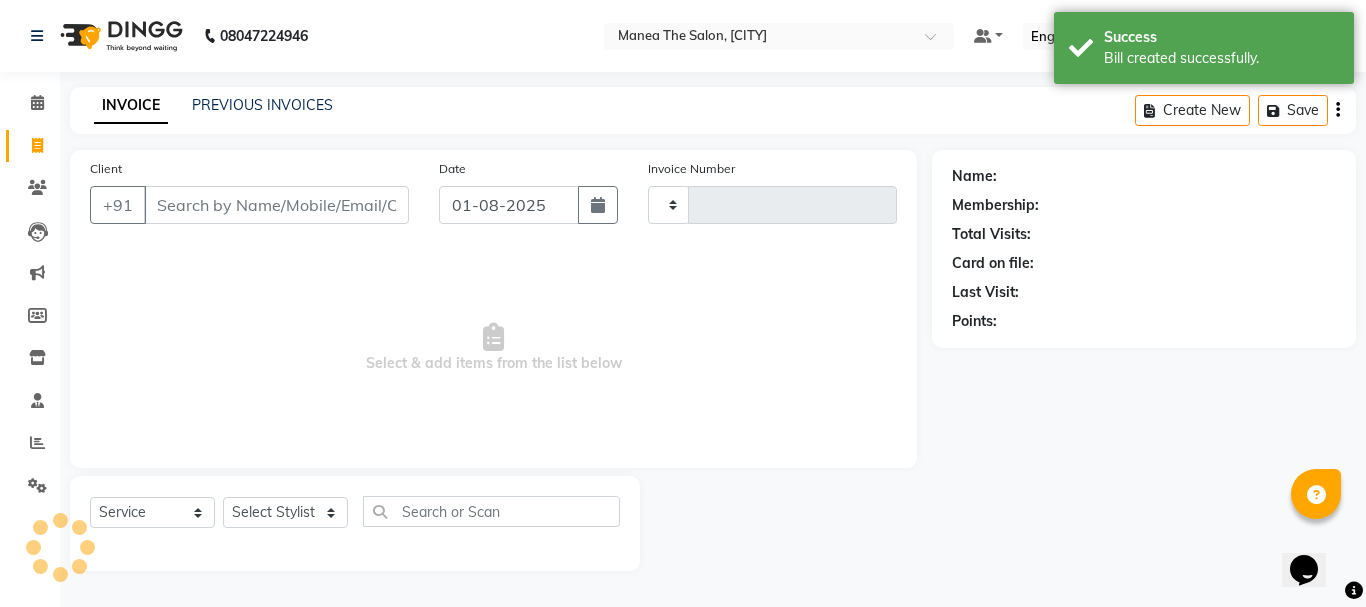 type on "1590" 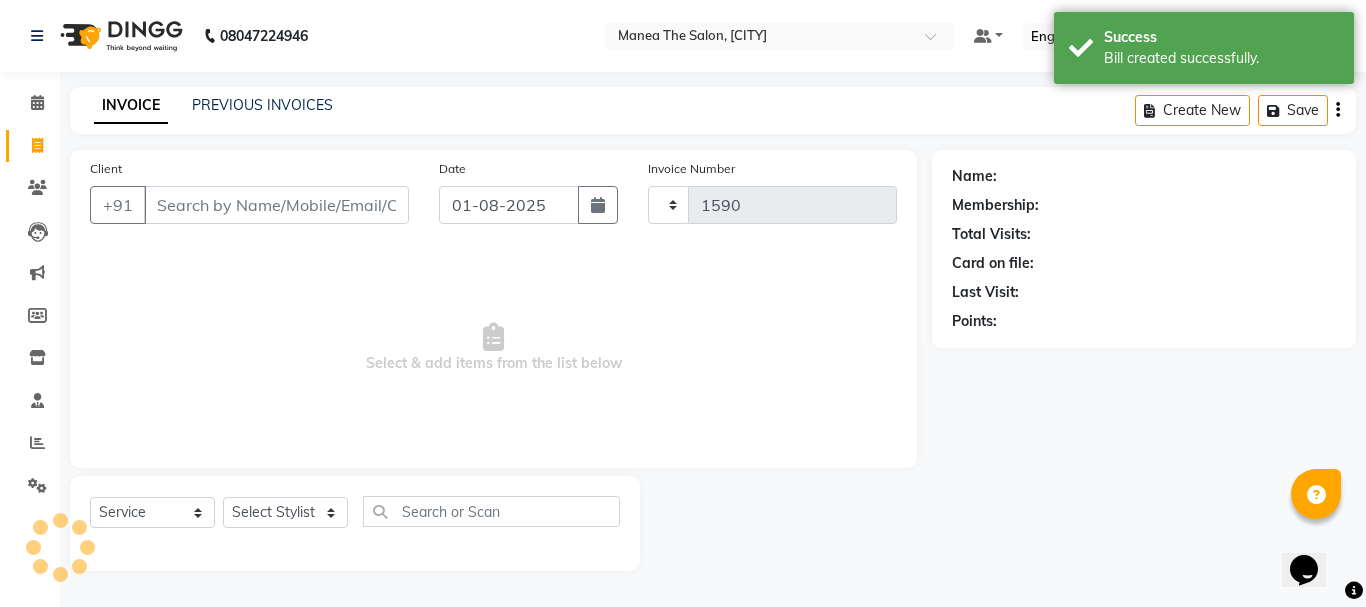 select on "7351" 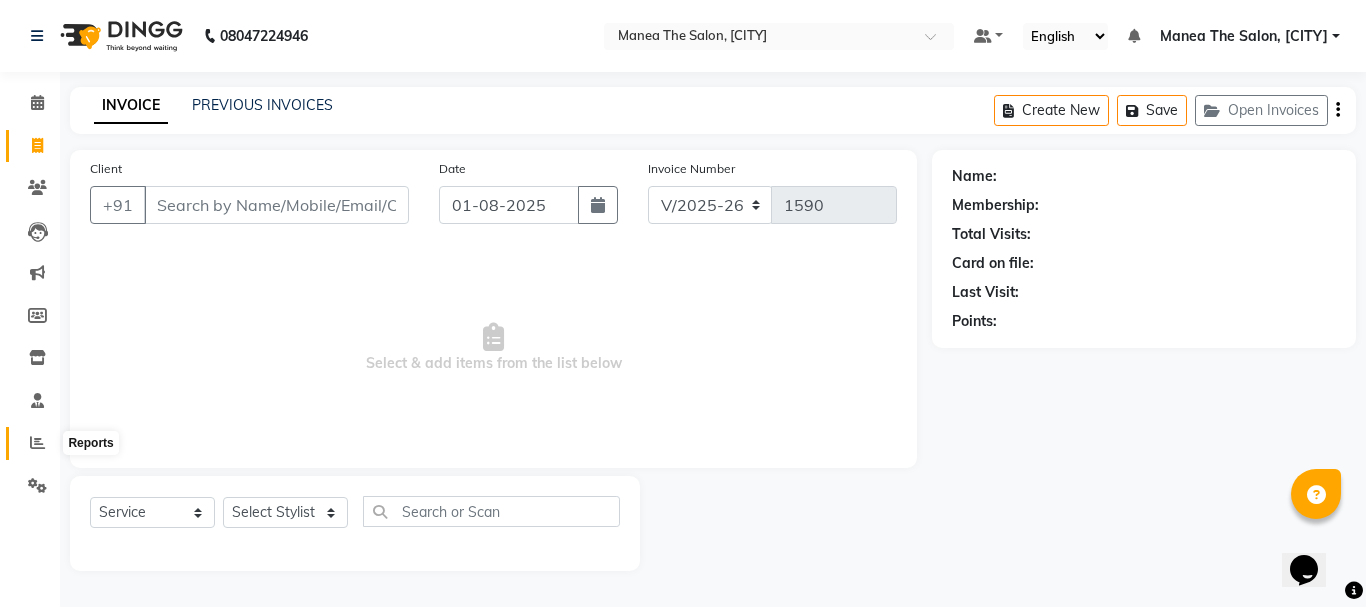 click 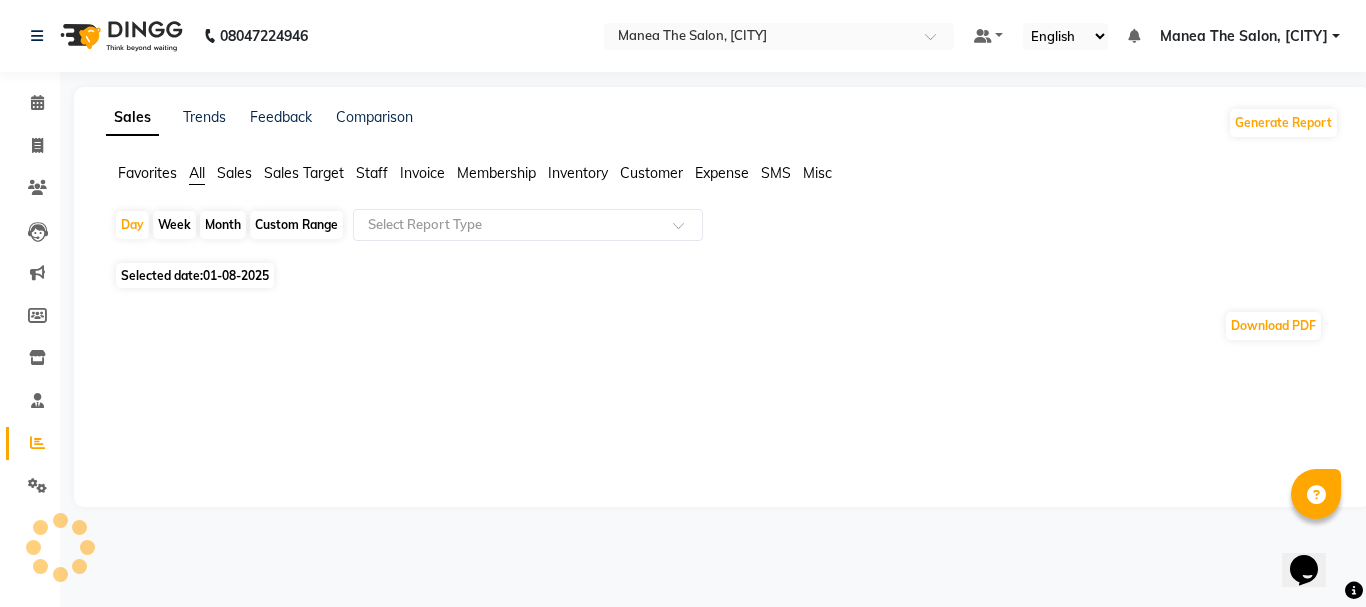 click on "Month" 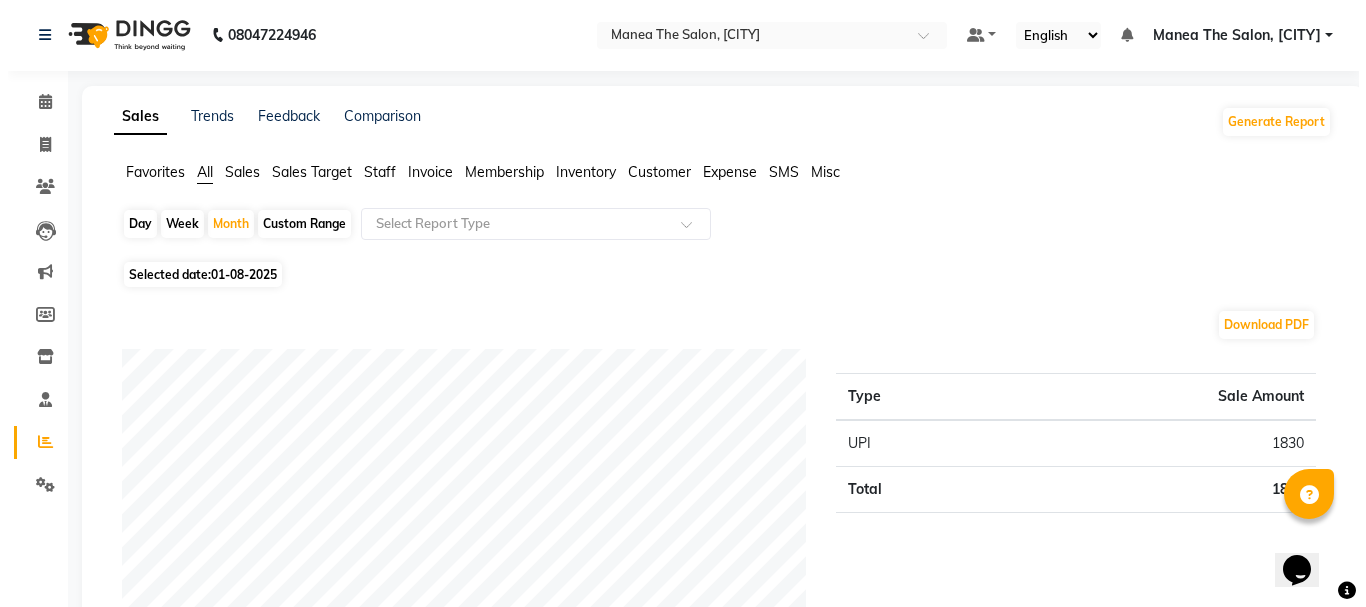 scroll, scrollTop: 0, scrollLeft: 0, axis: both 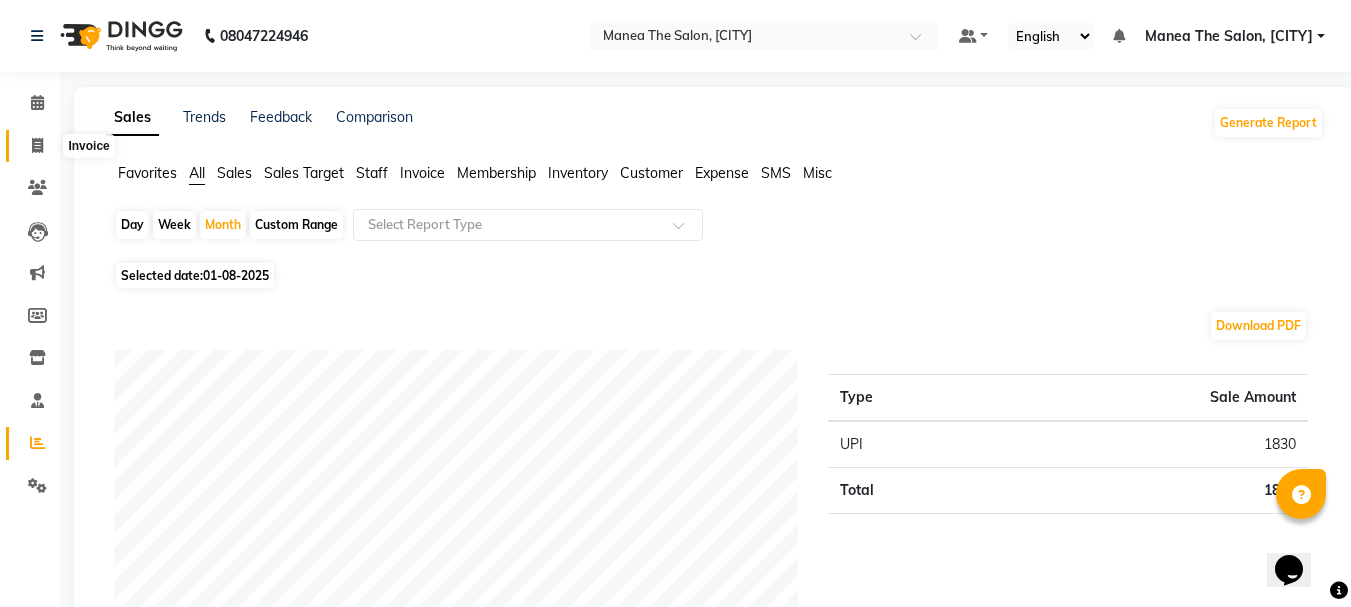click 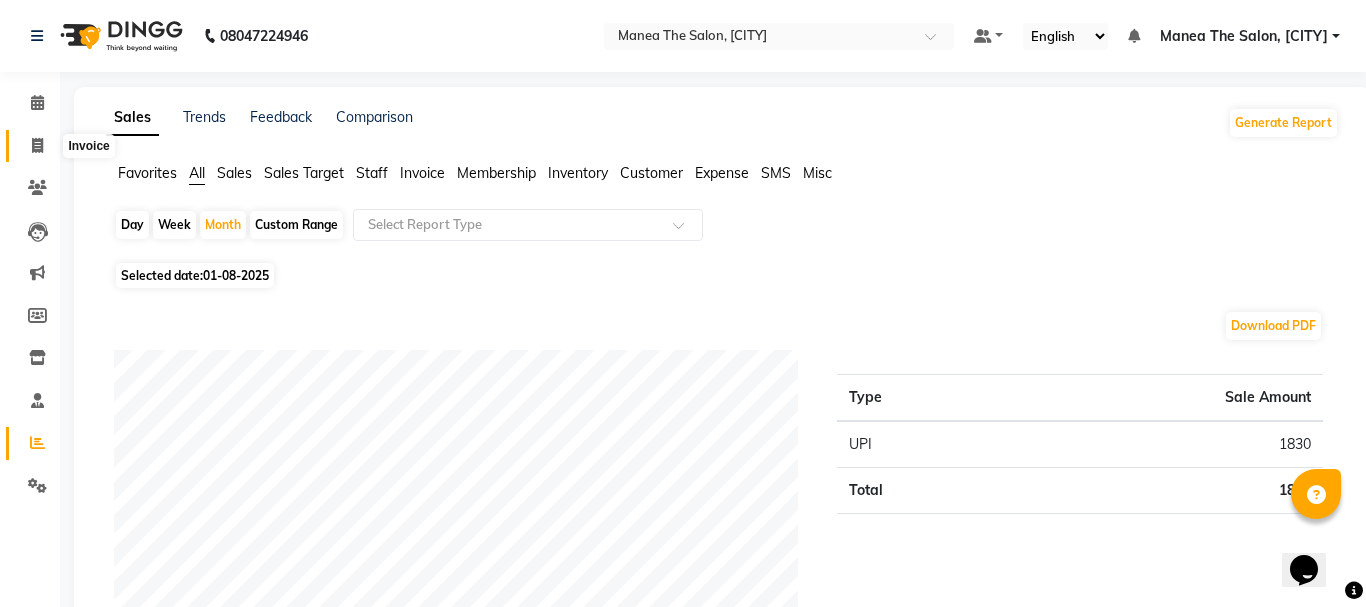 select on "7351" 